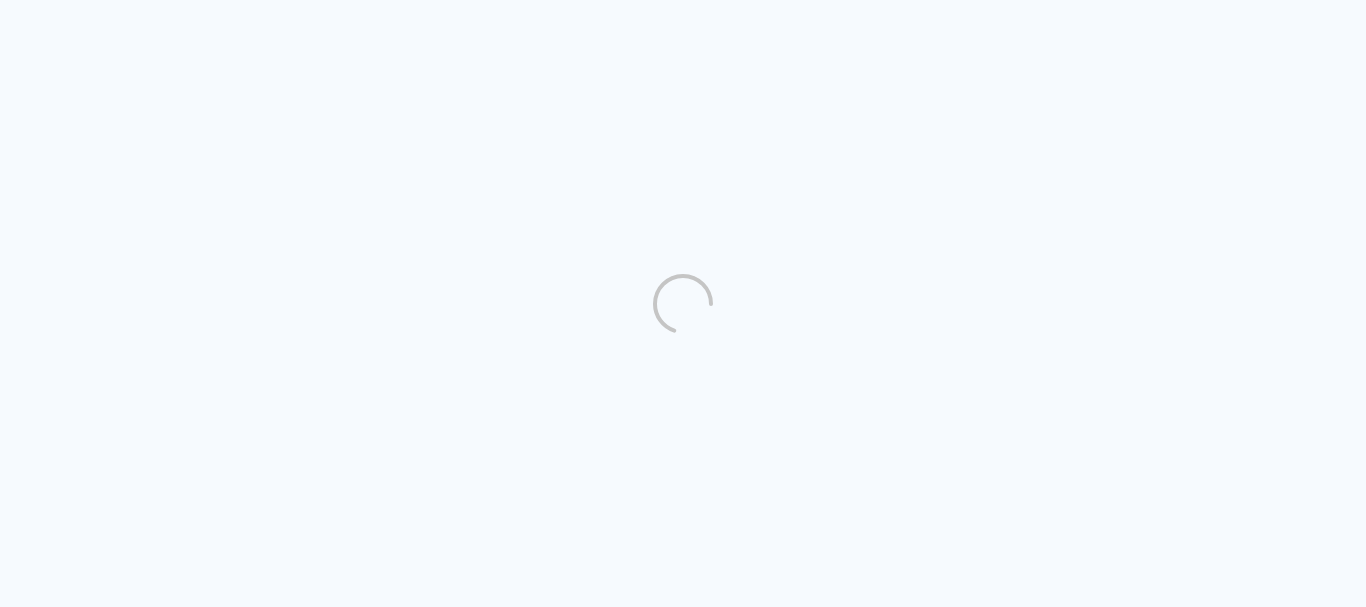 scroll, scrollTop: 0, scrollLeft: 0, axis: both 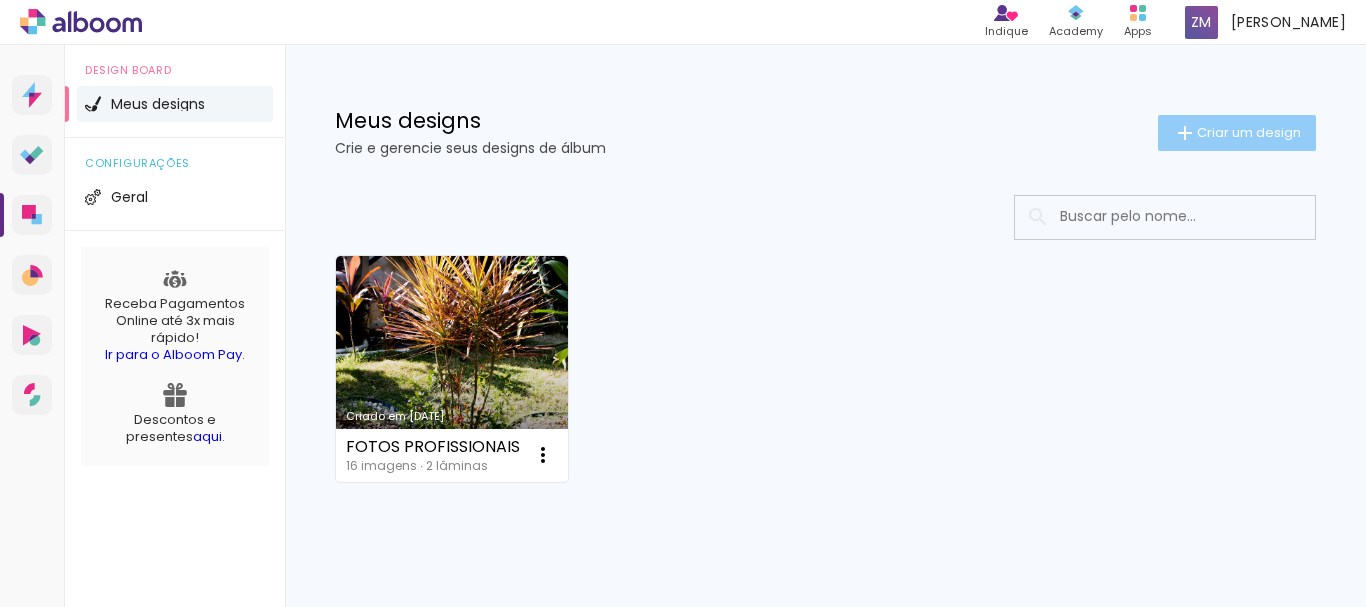 click on "Criar um design" 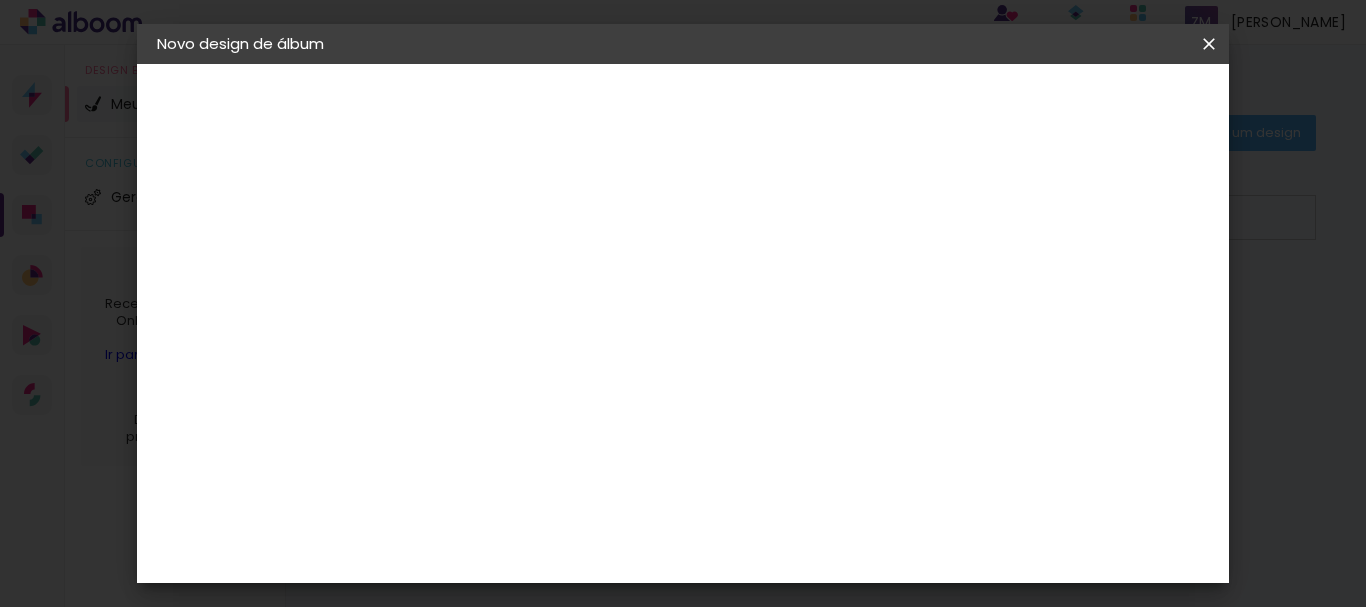 click at bounding box center [484, 268] 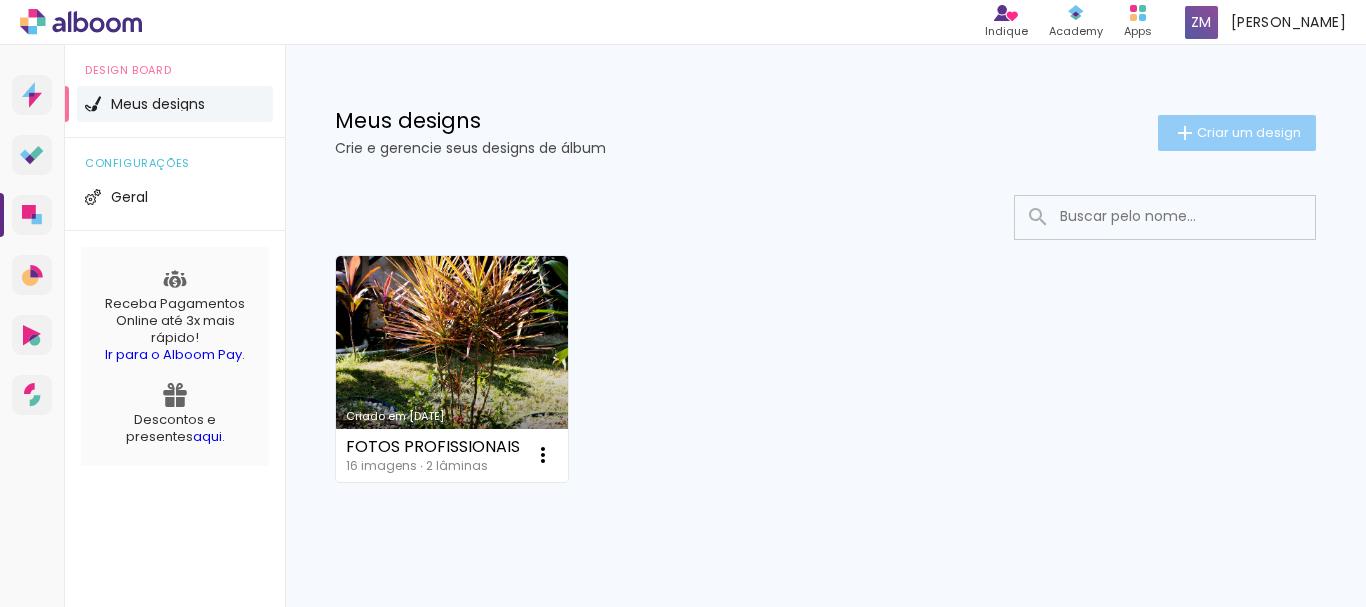 click on "Criar um design" 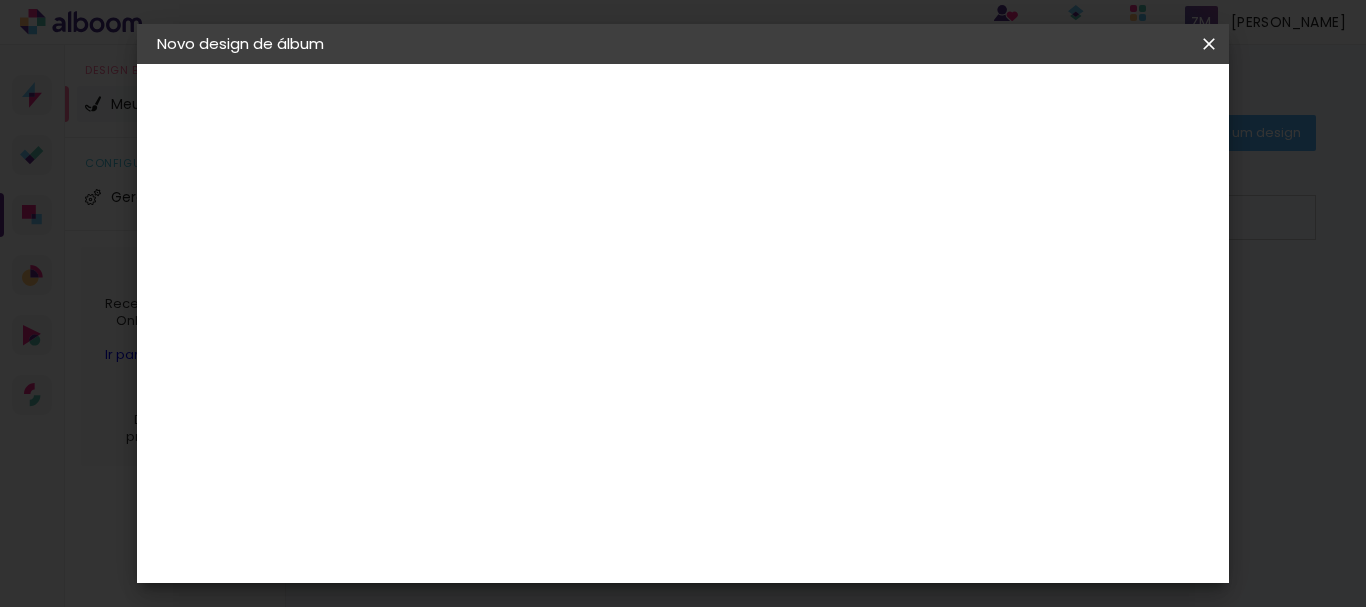 click at bounding box center [0, 0] 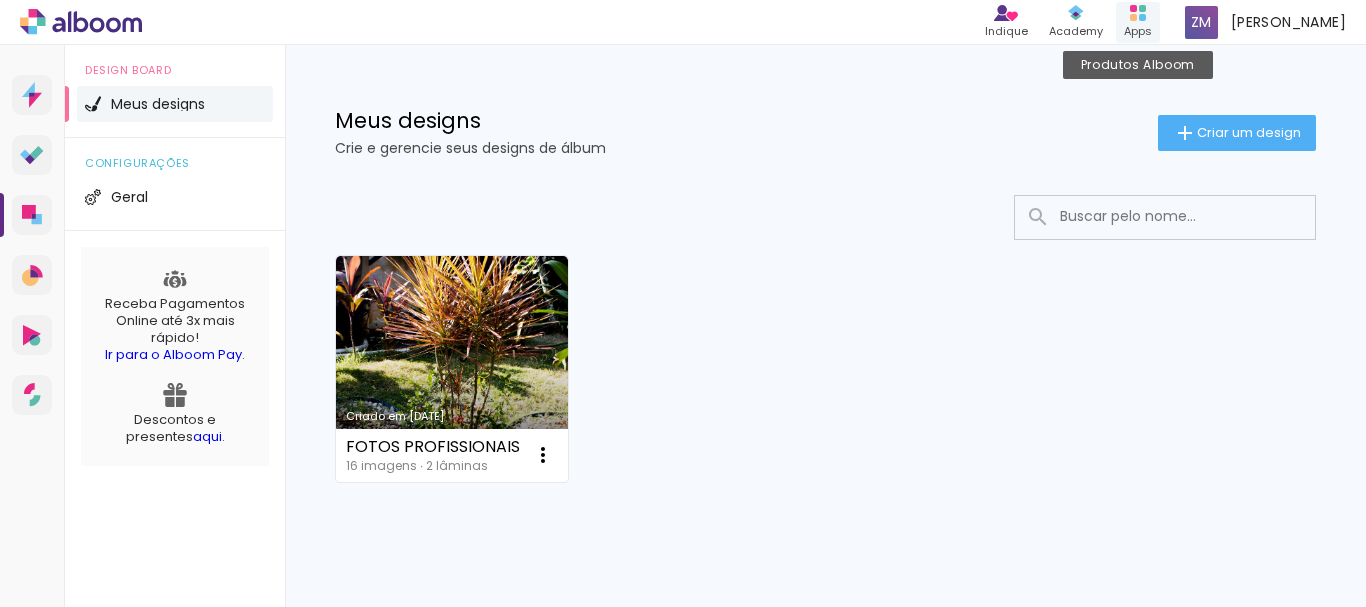 click 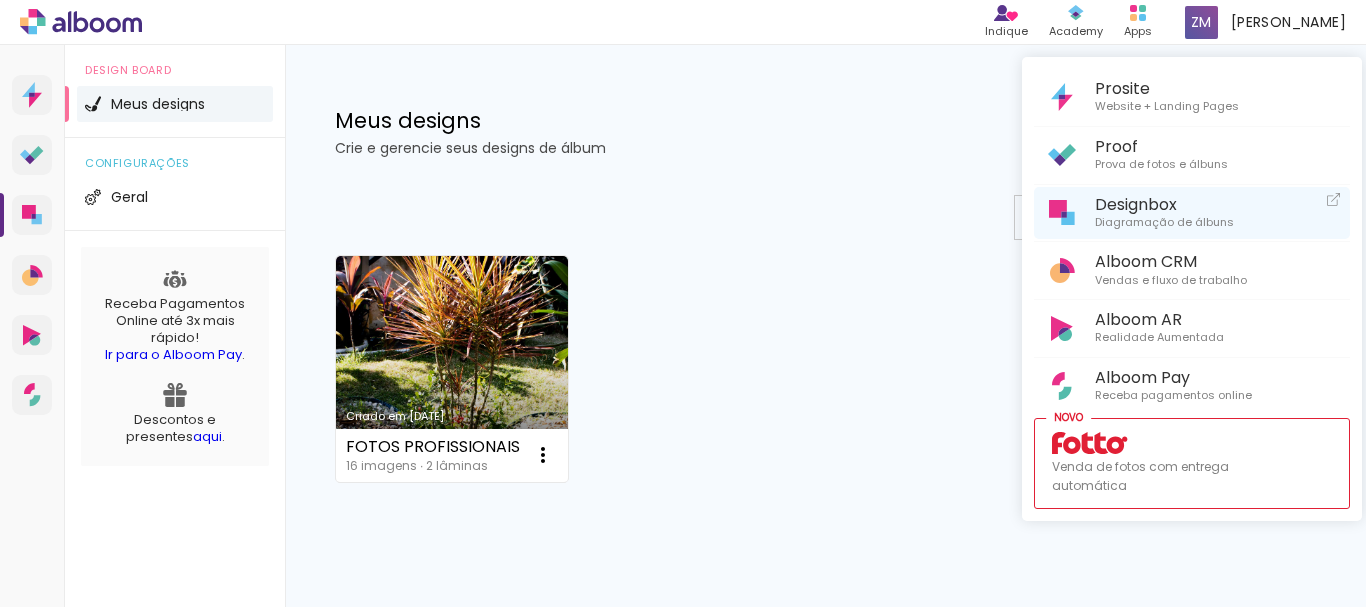 click on "Designbox" at bounding box center (1164, 204) 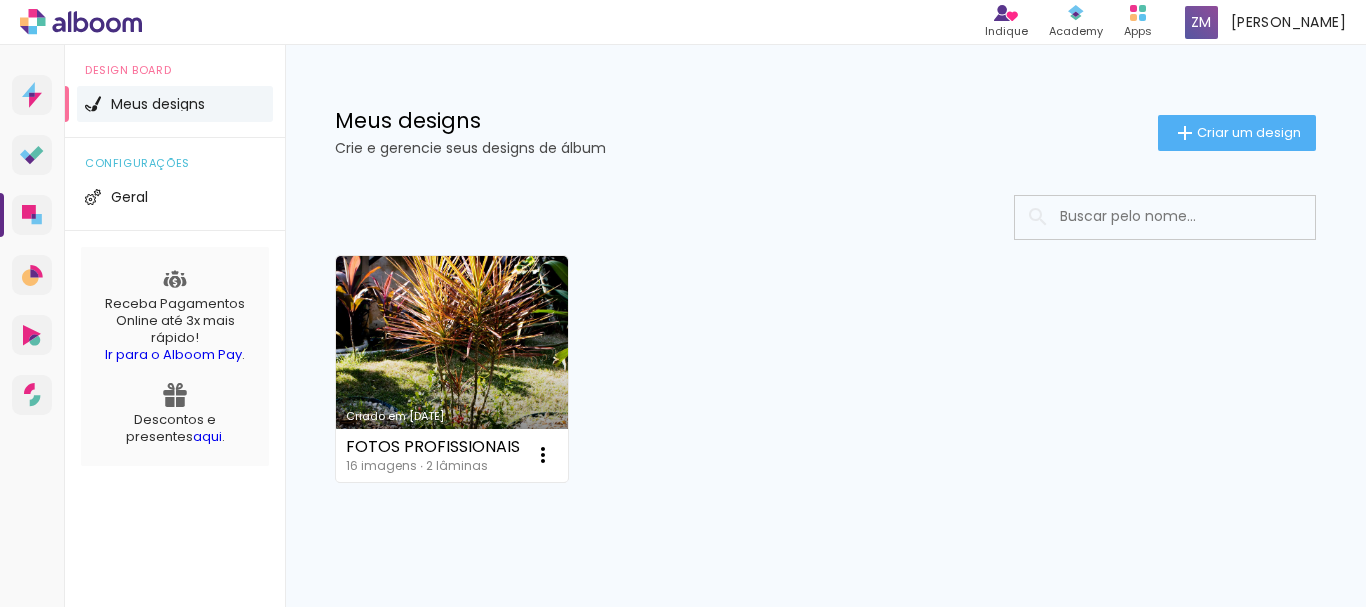 scroll, scrollTop: 0, scrollLeft: 0, axis: both 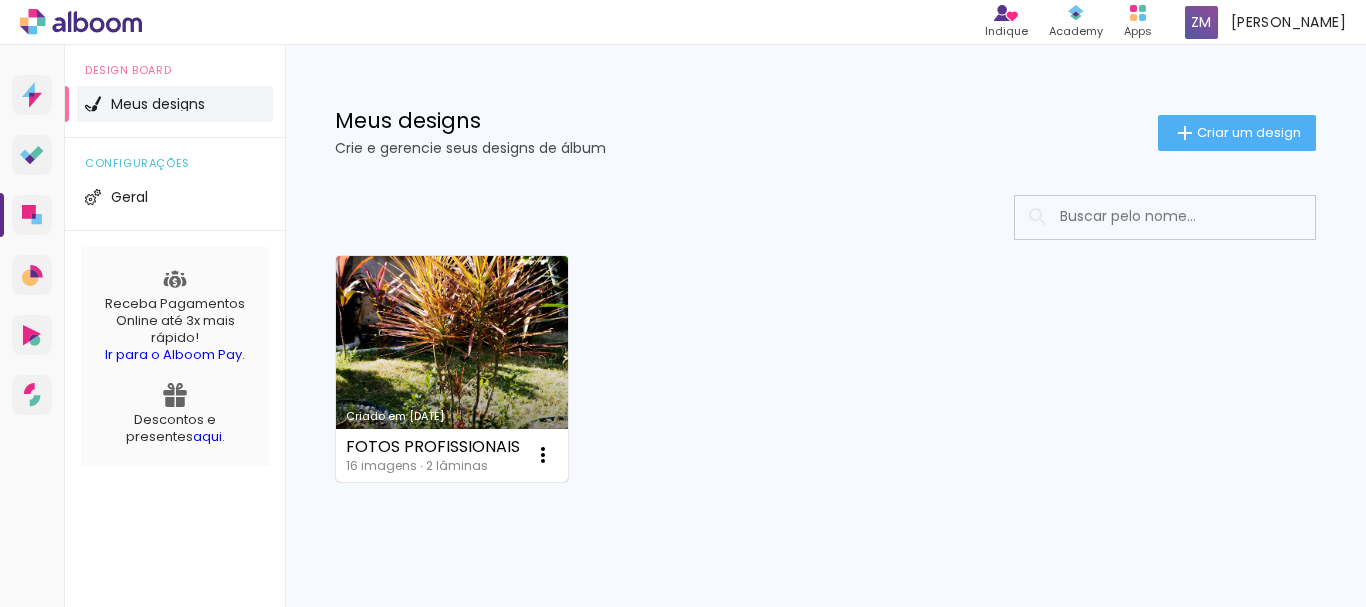 click on "Criado em [DATE]" at bounding box center (452, 369) 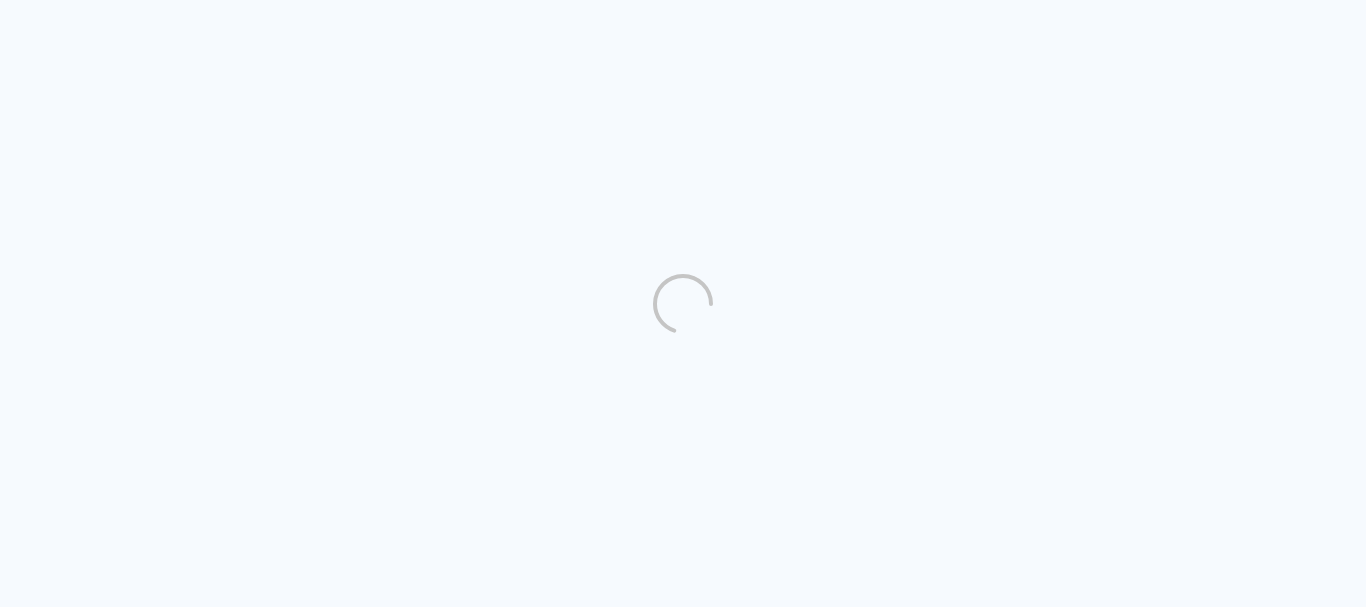 scroll, scrollTop: 0, scrollLeft: 0, axis: both 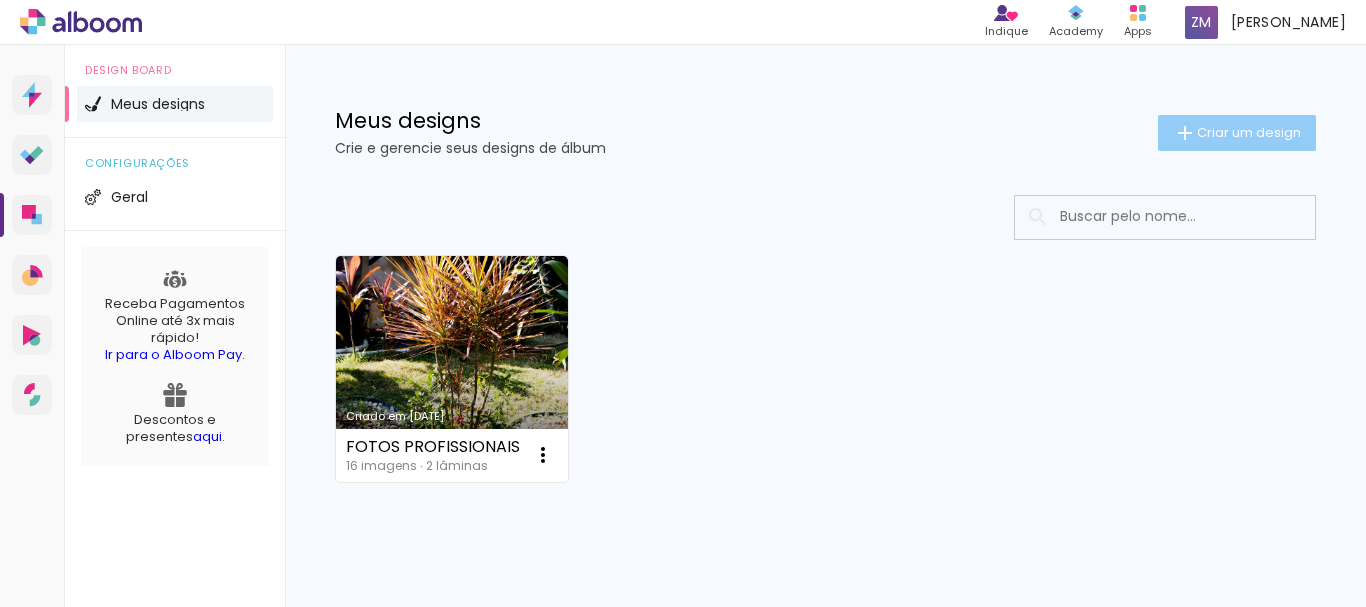 click on "Criar um design" 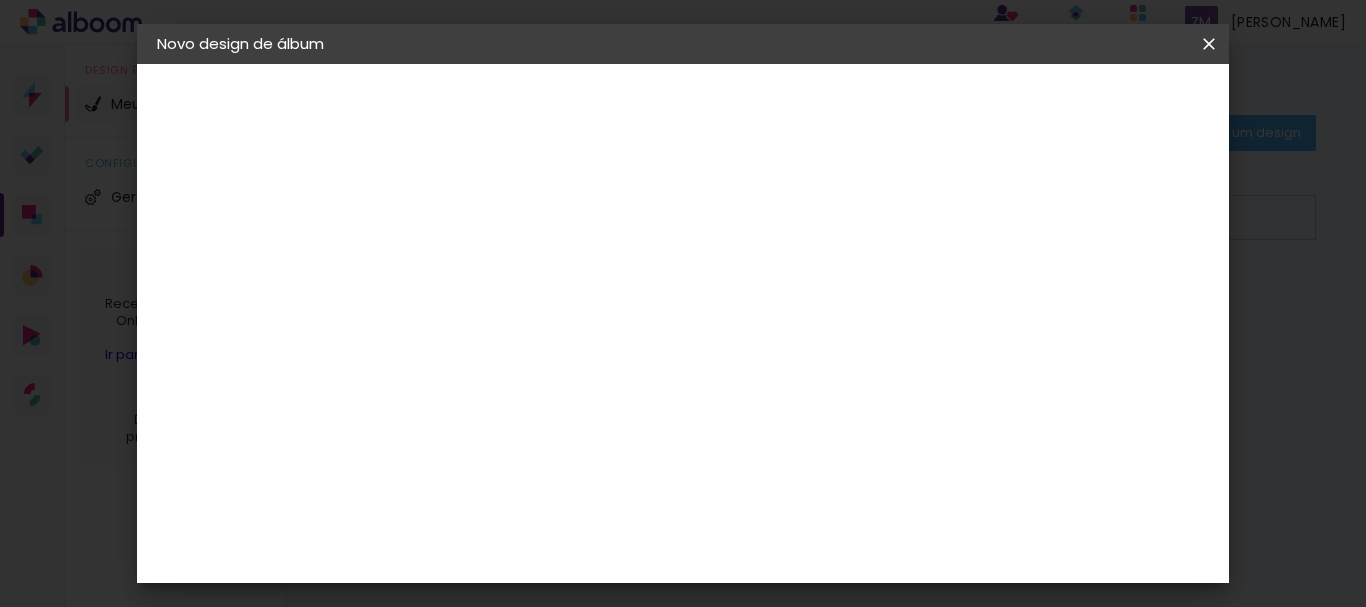 click at bounding box center (484, 268) 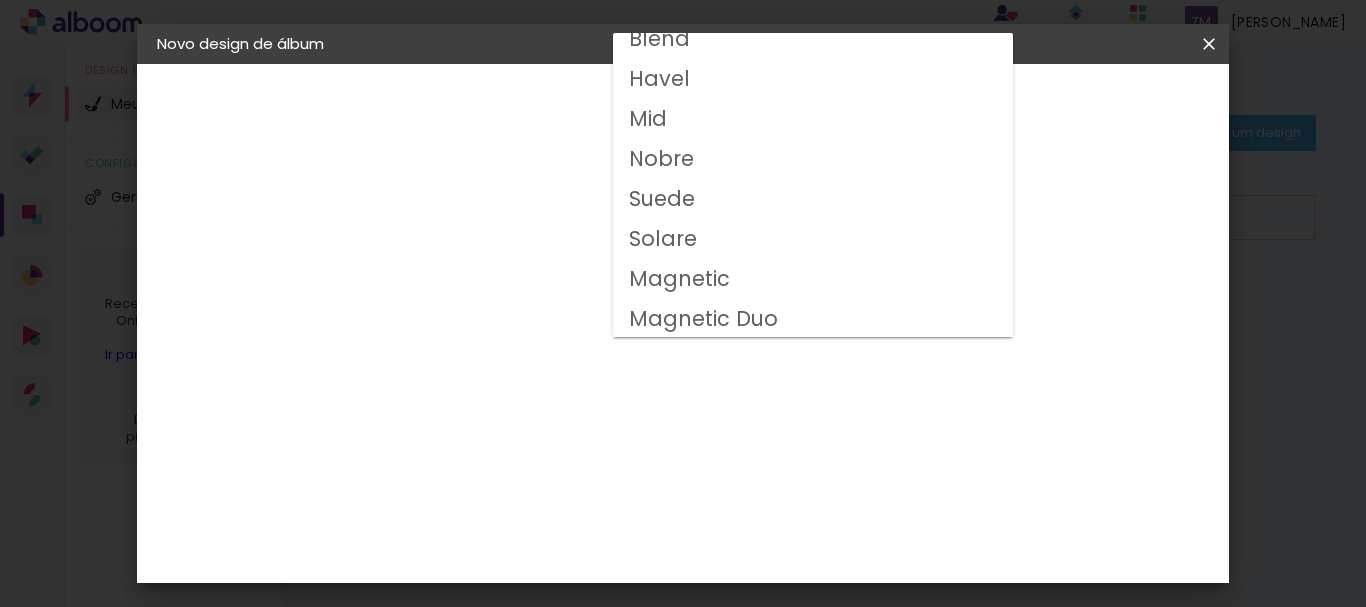 scroll, scrollTop: 296, scrollLeft: 0, axis: vertical 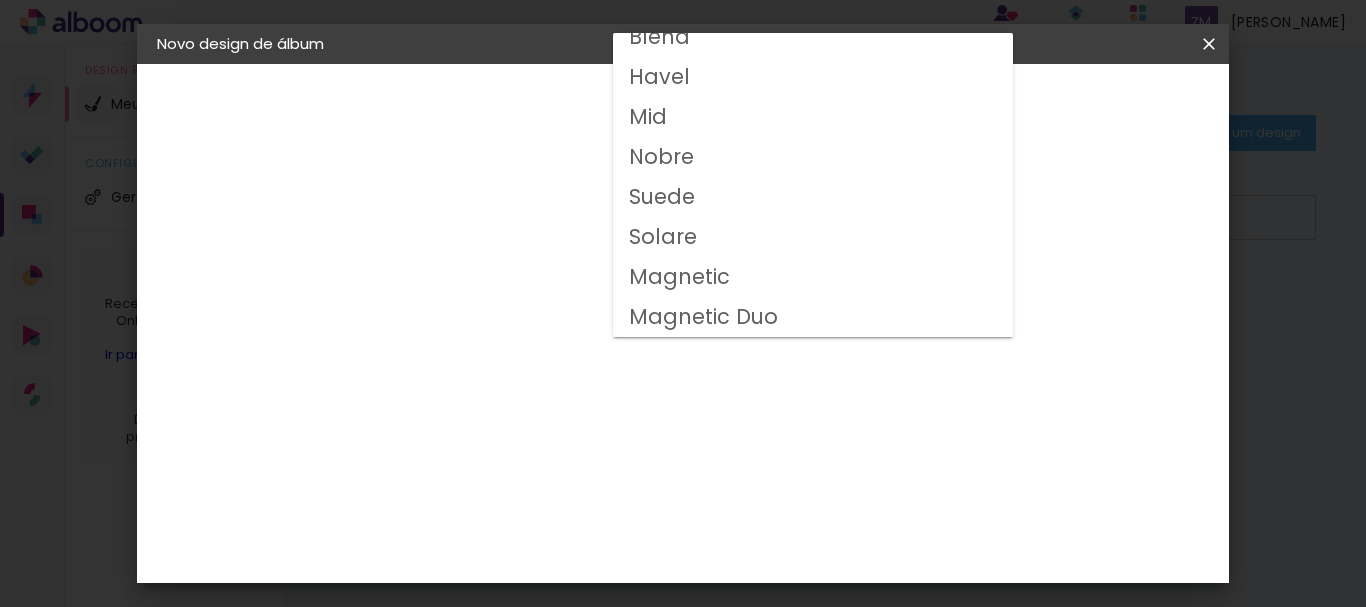 click on "Opções disponíveis Real Compacta Alfaiate Havel Acrílica Tip Volga Blend Havel Mid Nobre Suede Solare Magnetic Magnetic Duo Tamanho Escolha o tamanho Modelo Escolha o modelo do álbum. Voltar Avançar" at bounding box center [535, 149] 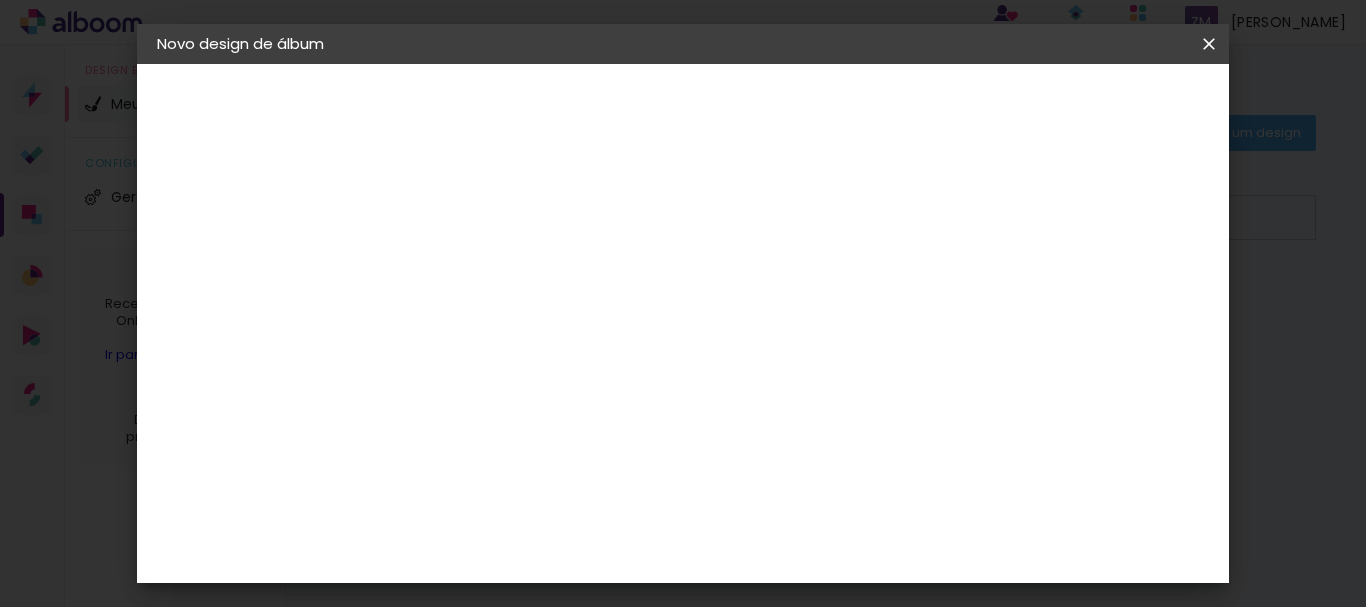 click on "Escolha o tamanho" at bounding box center (535, 456) 